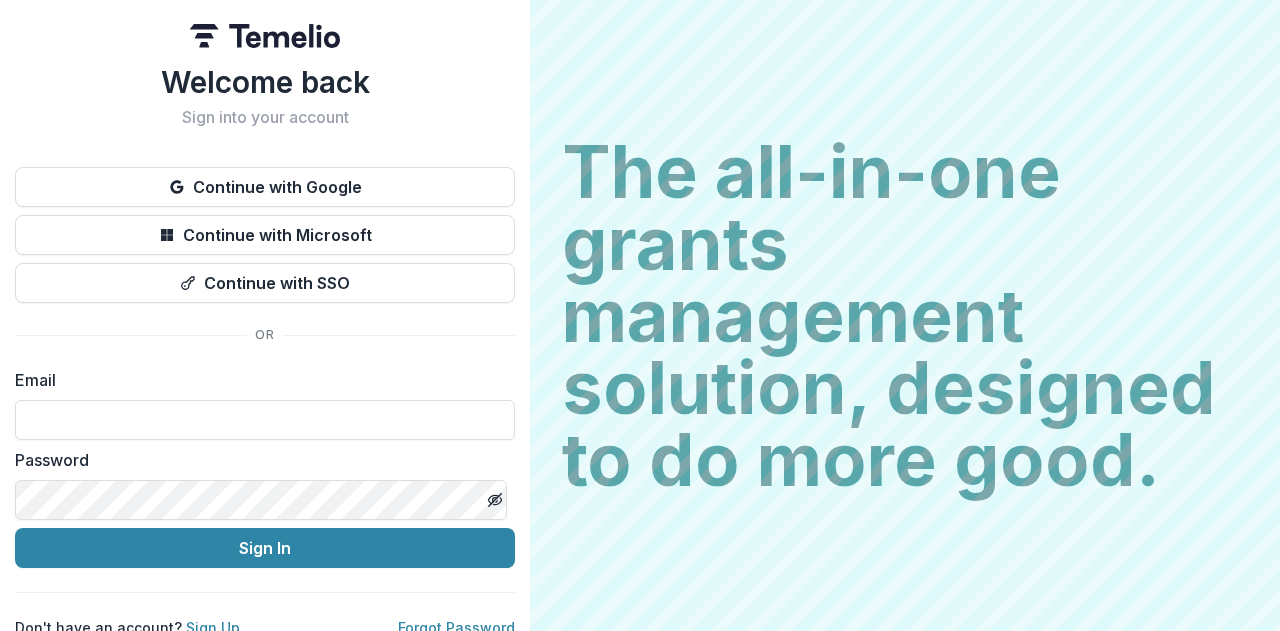 scroll, scrollTop: 0, scrollLeft: 0, axis: both 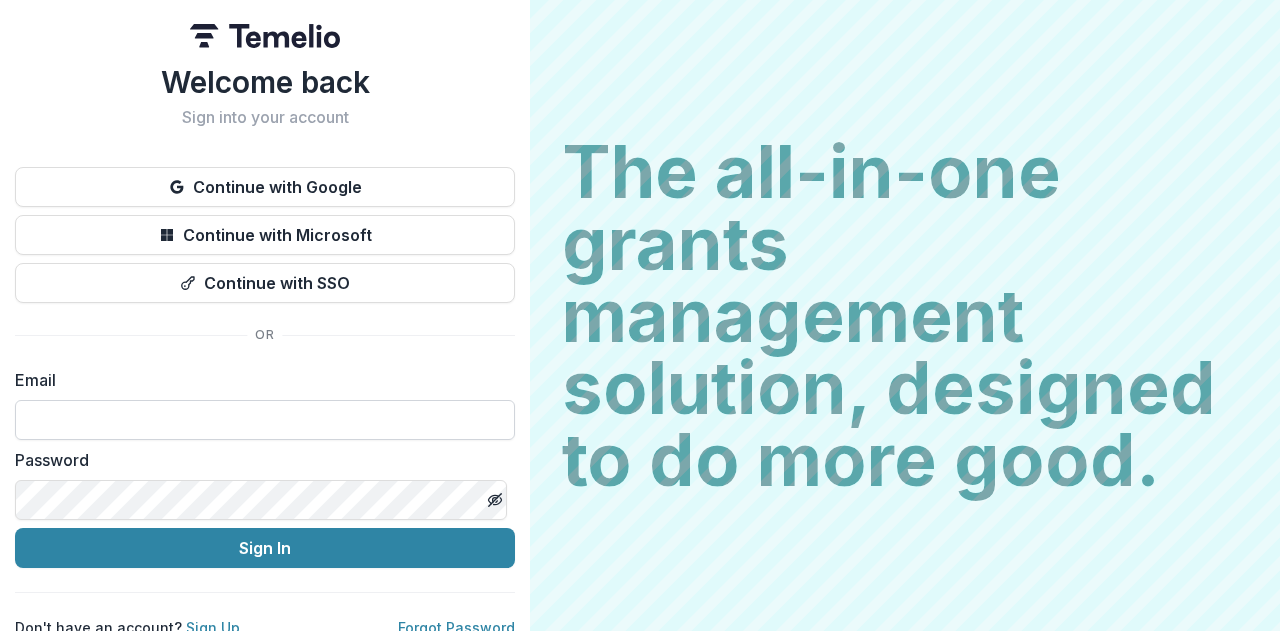 click at bounding box center [265, 420] 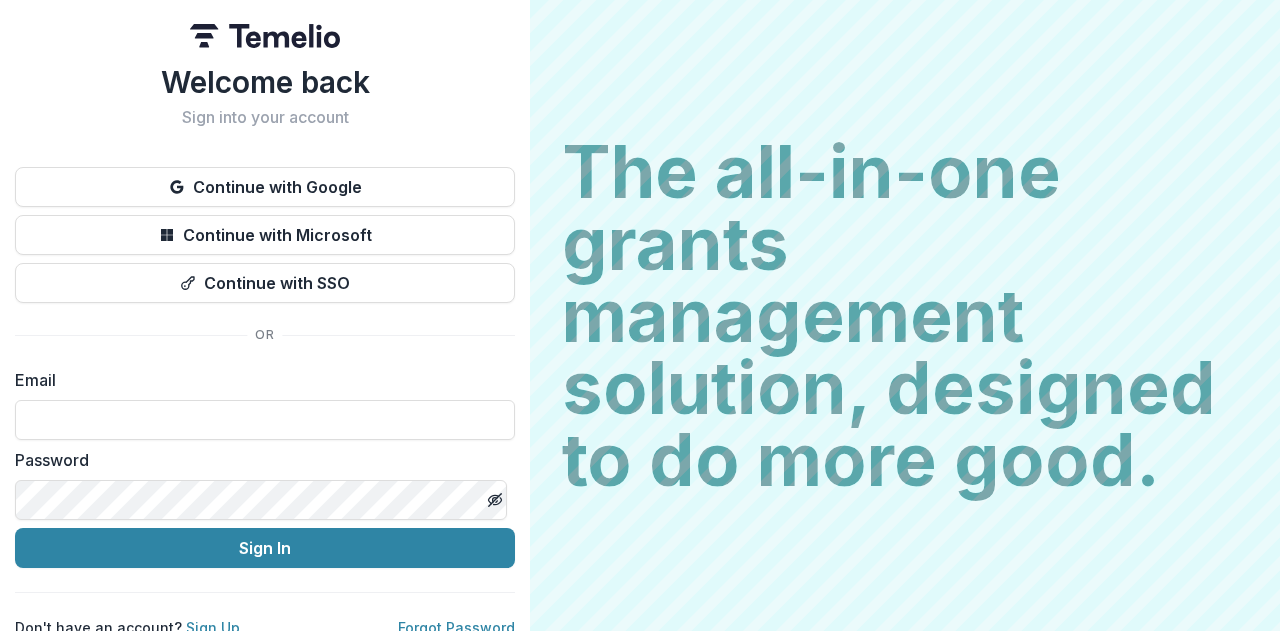 type on "**********" 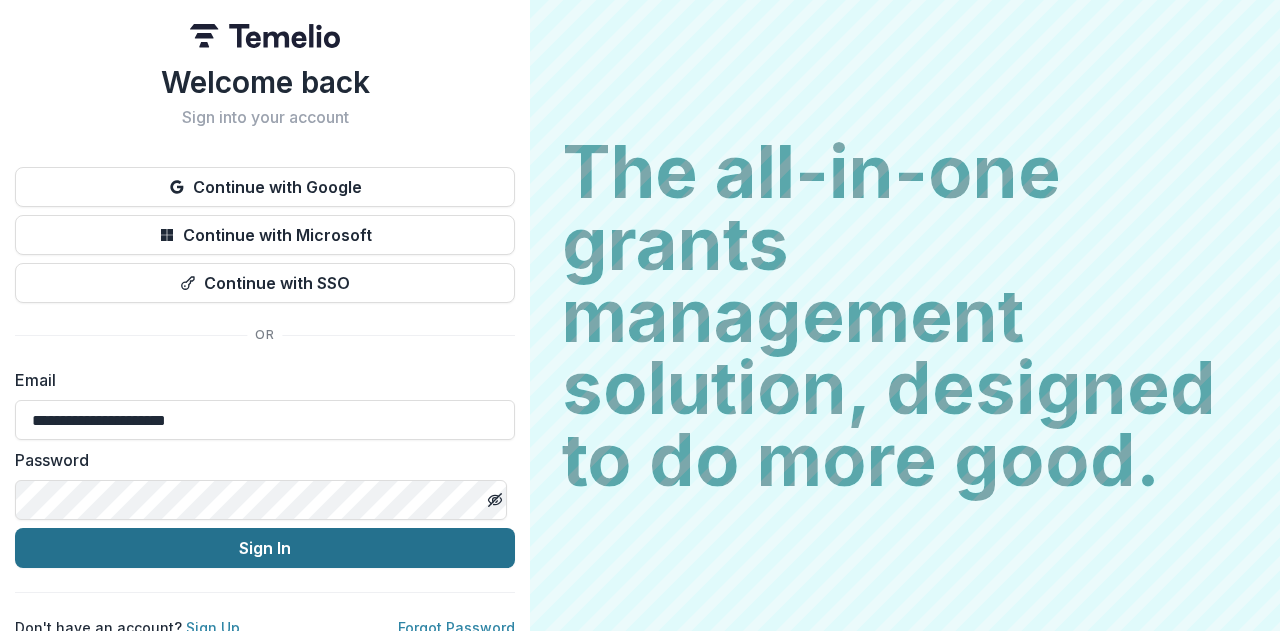 click on "Sign In" at bounding box center (265, 548) 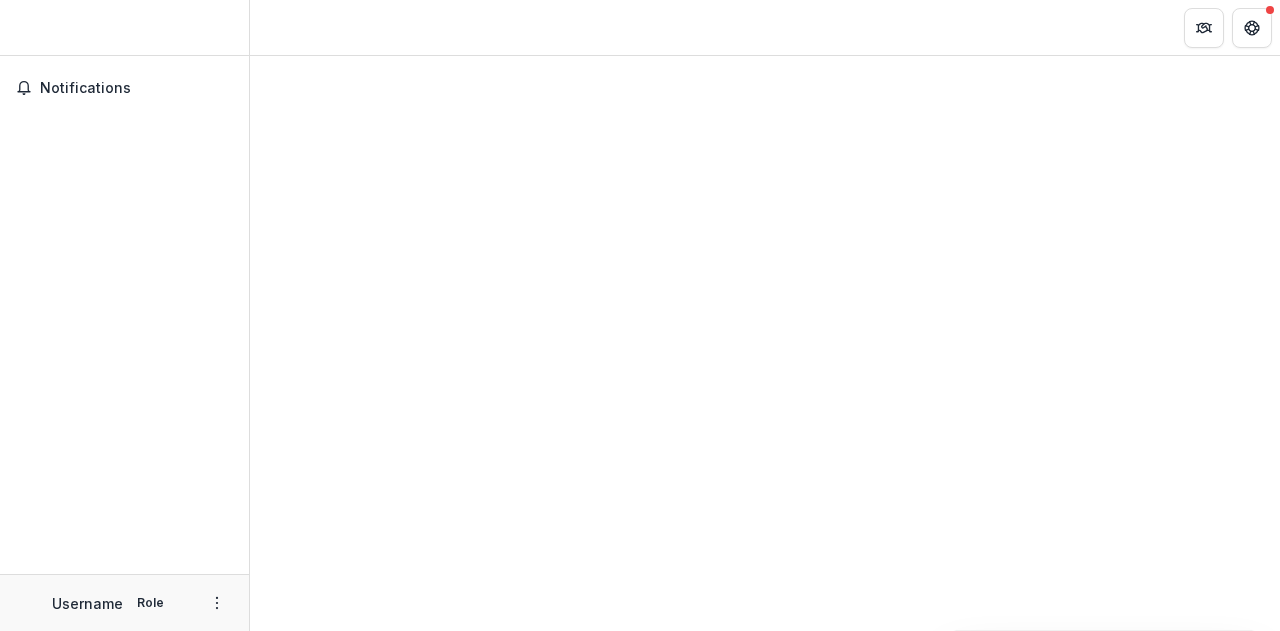 scroll, scrollTop: 0, scrollLeft: 0, axis: both 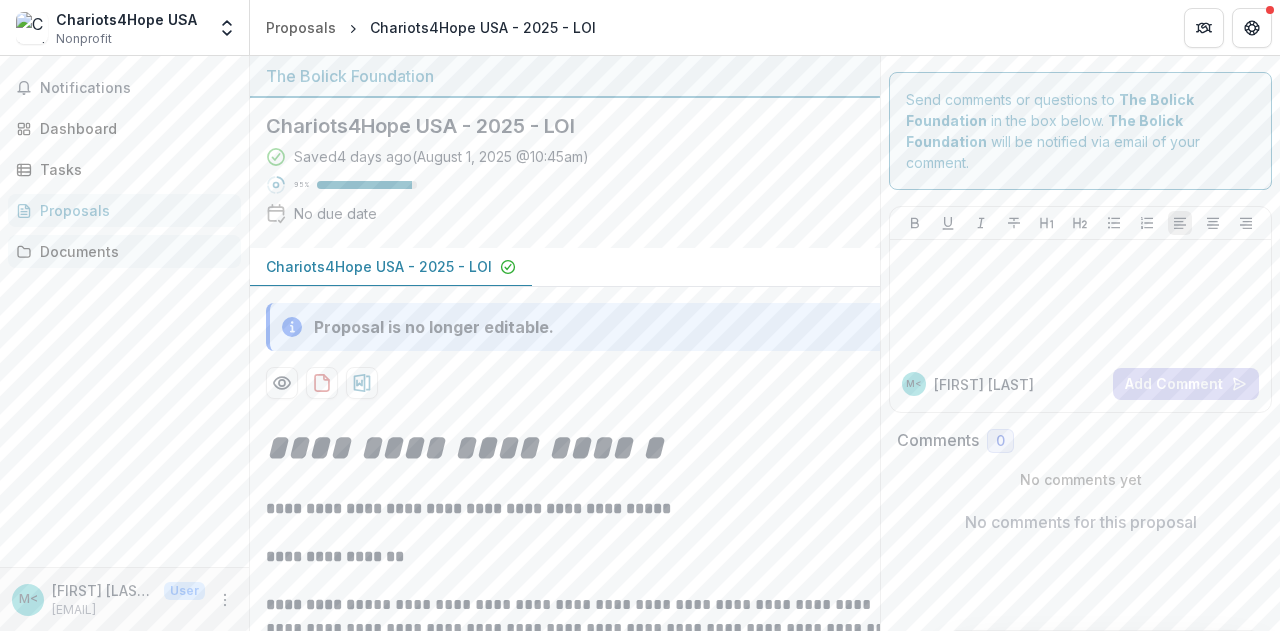 click on "Documents" at bounding box center (132, 251) 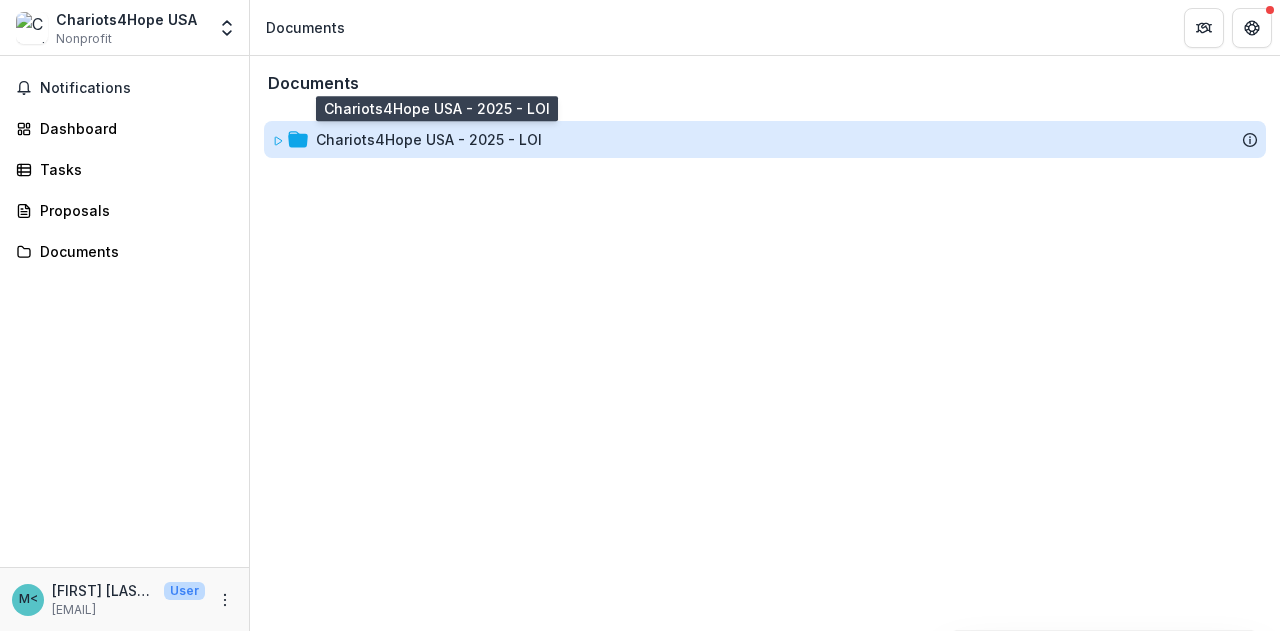 click on "Chariots4Hope USA - 2025 - LOI" at bounding box center [429, 139] 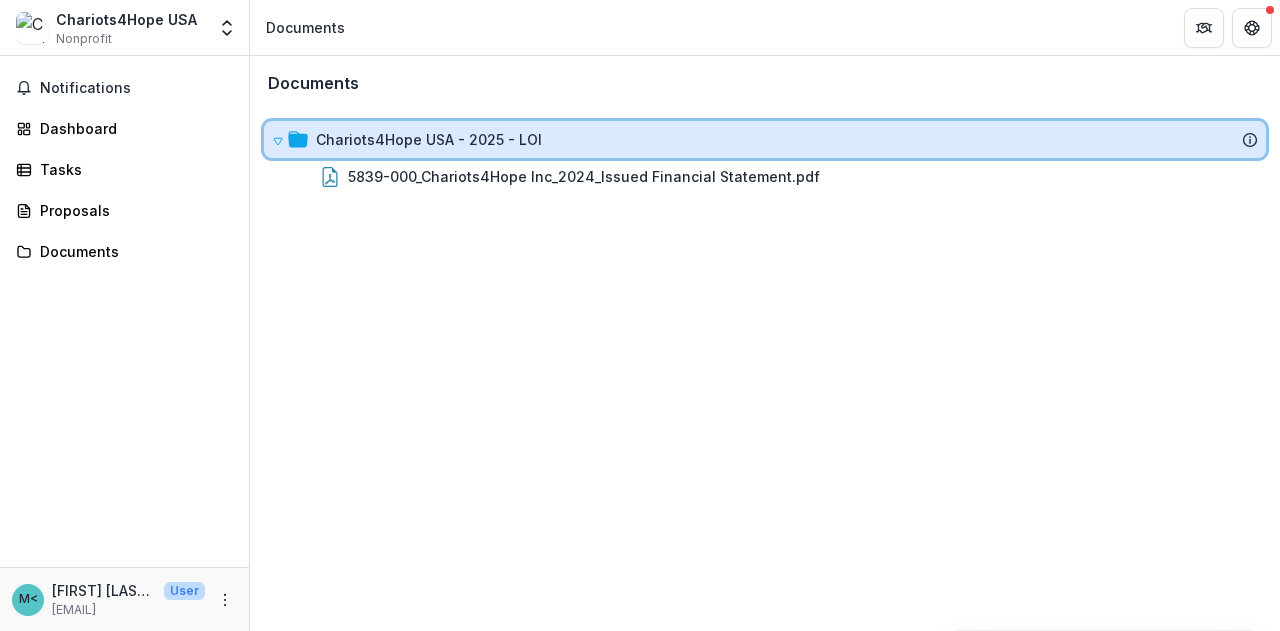click 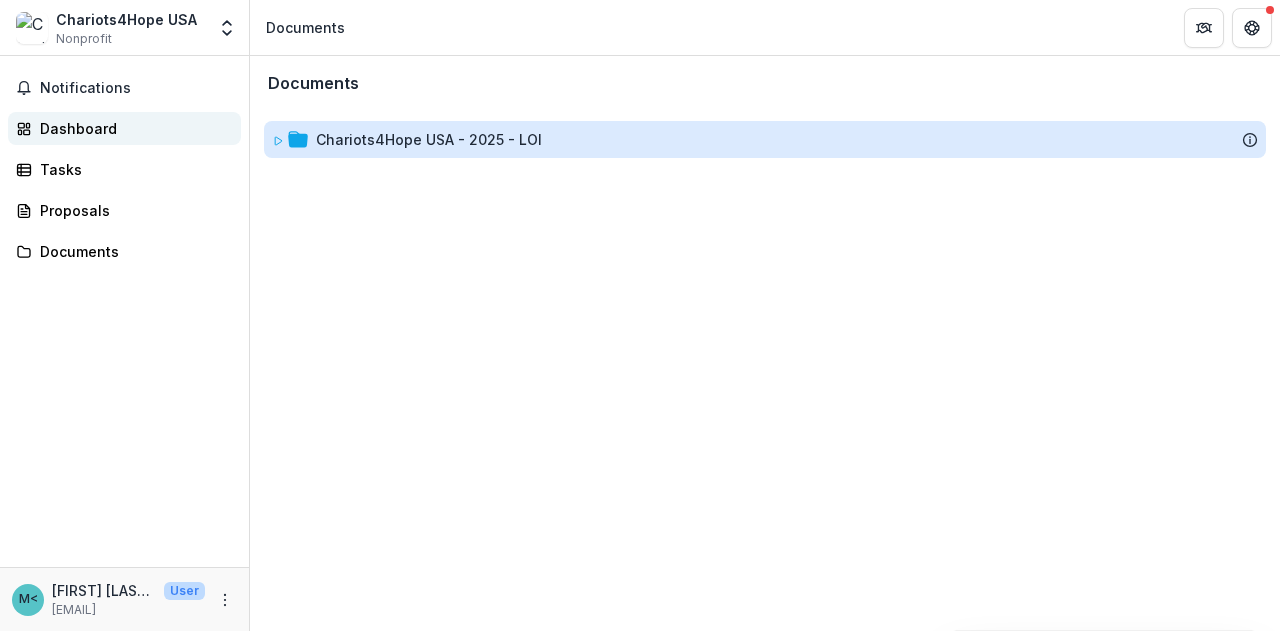 click on "Dashboard" at bounding box center [132, 128] 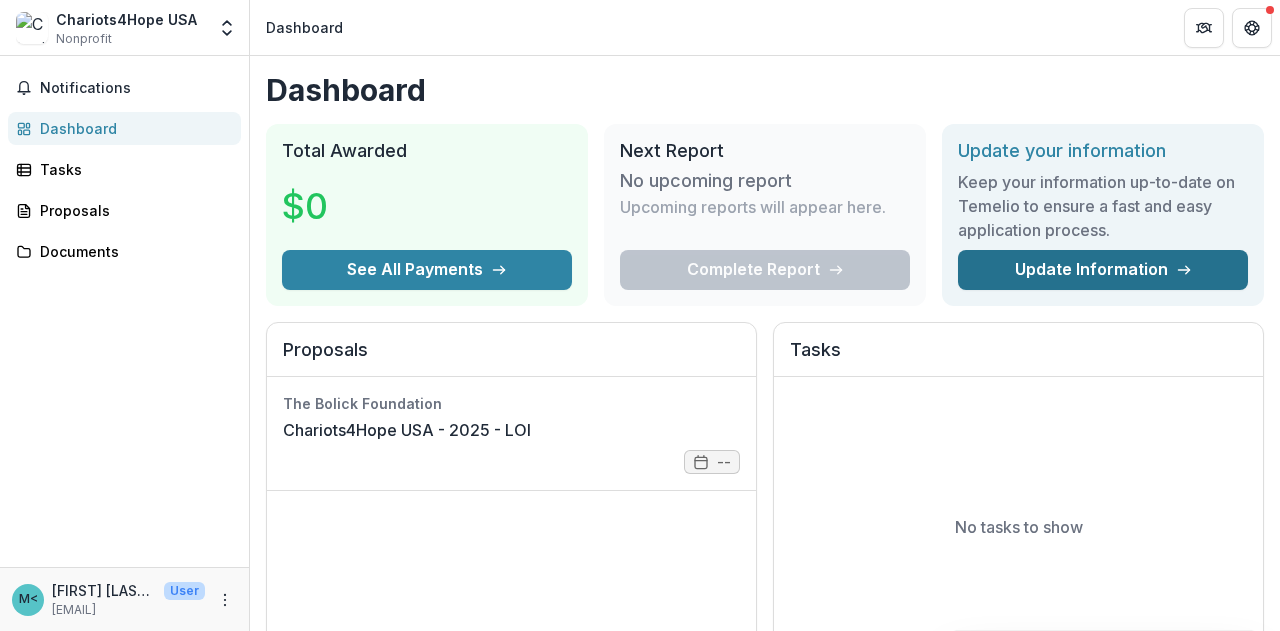 click 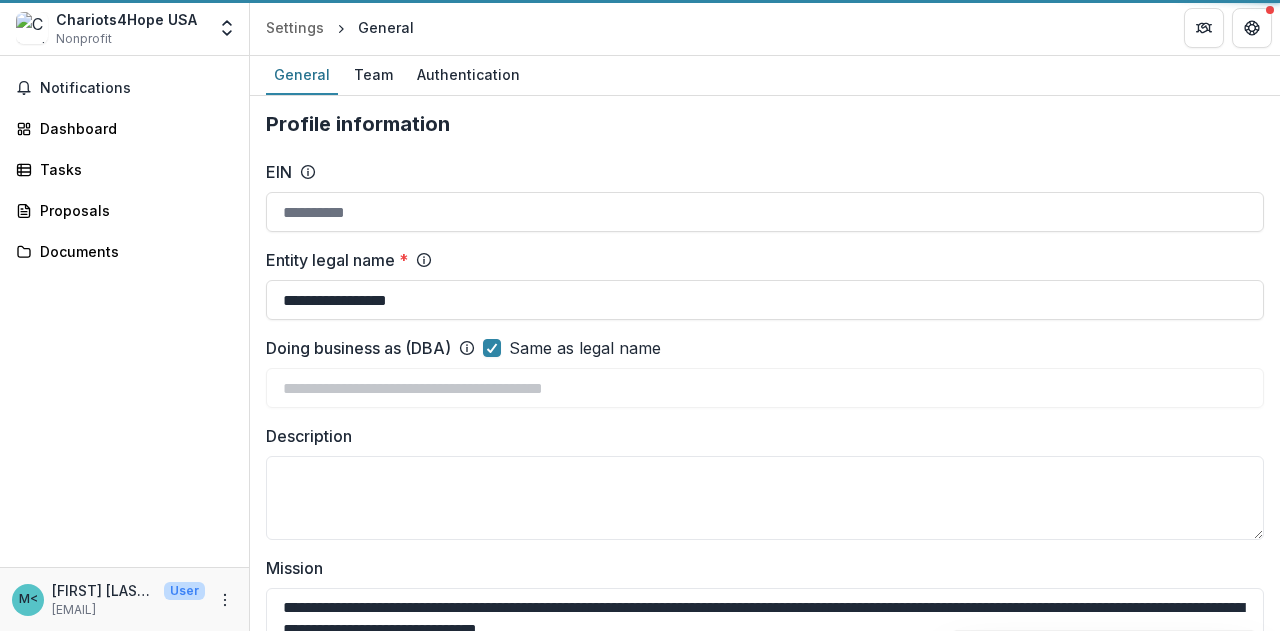 type on "**********" 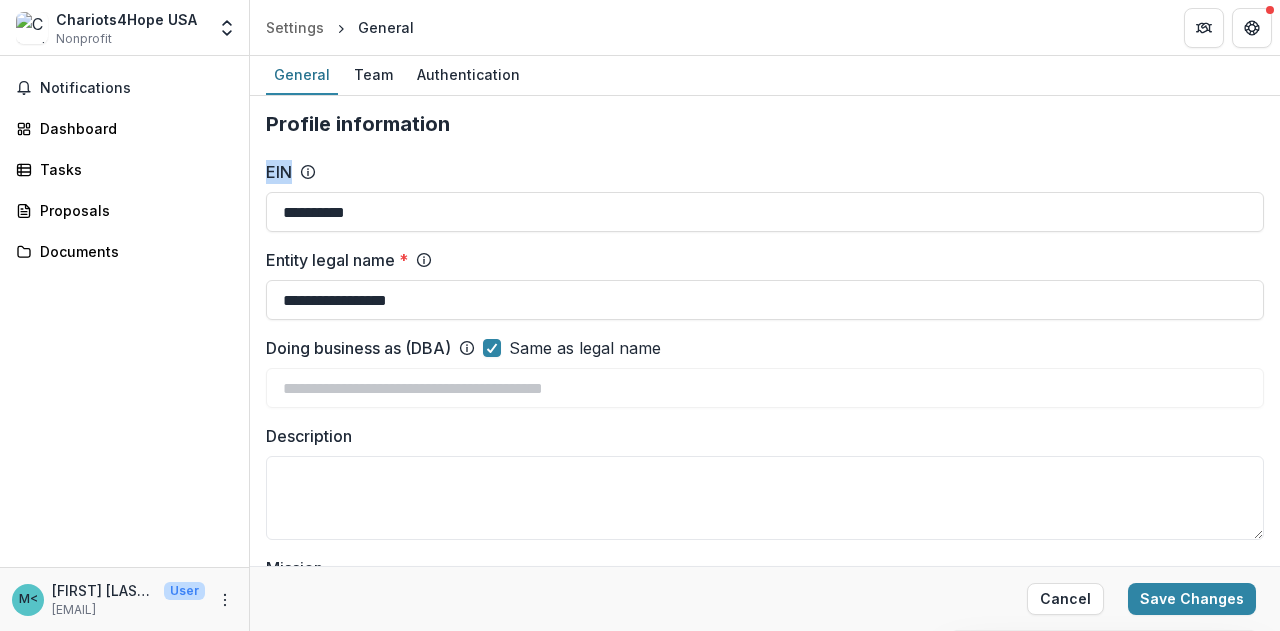 drag, startPoint x: 1272, startPoint y: 135, endPoint x: 1279, endPoint y: 225, distance: 90.27181 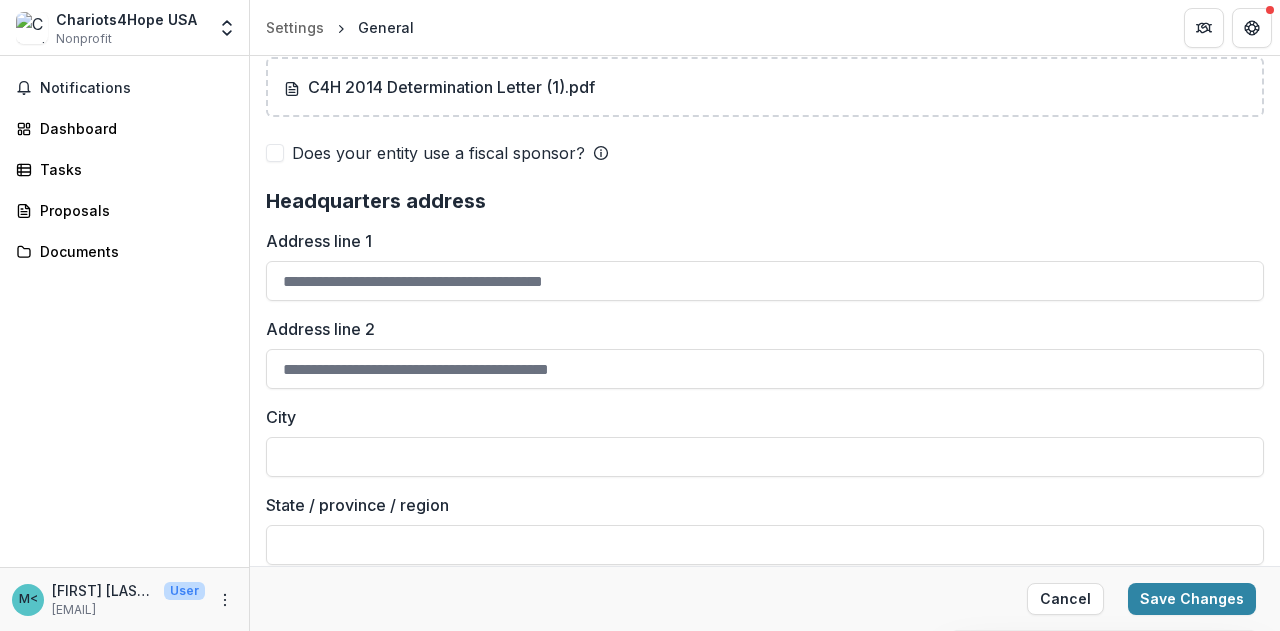 scroll, scrollTop: 1497, scrollLeft: 0, axis: vertical 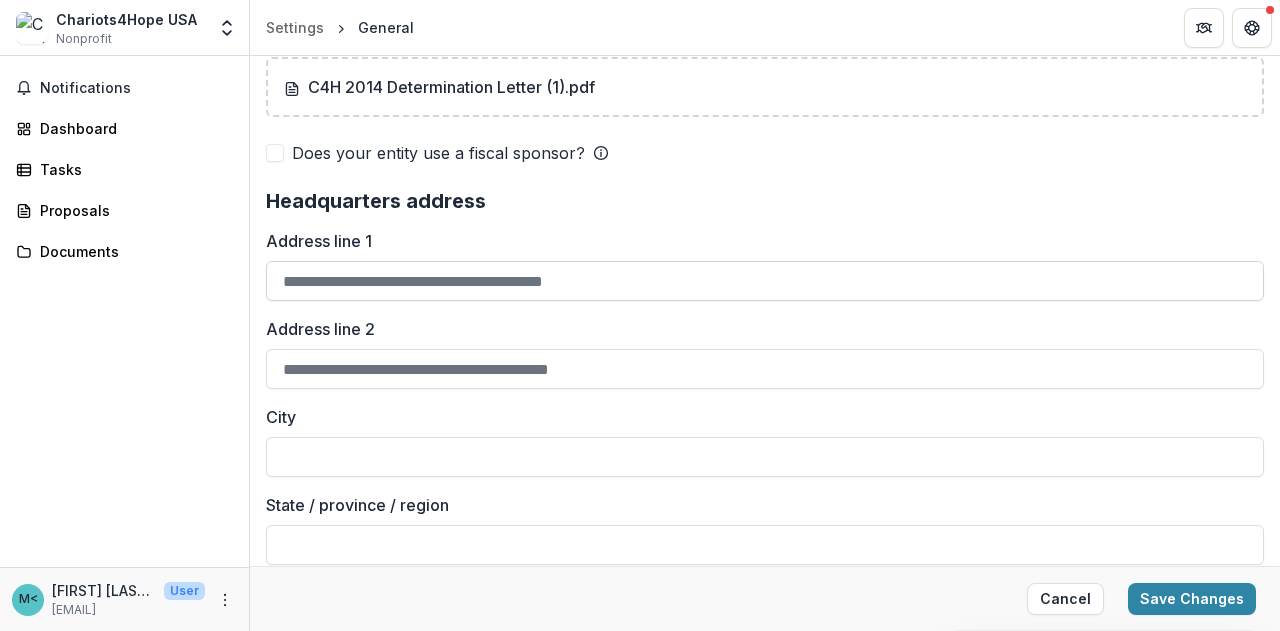 click on "Address line 1" at bounding box center [765, 281] 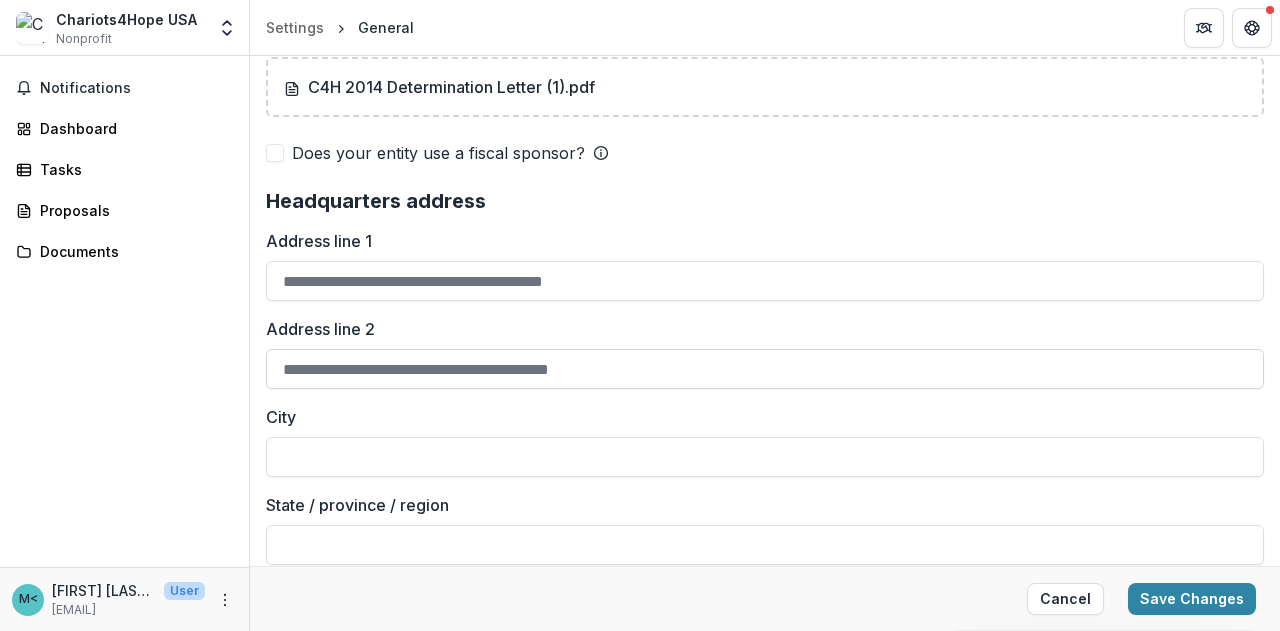 type on "**********" 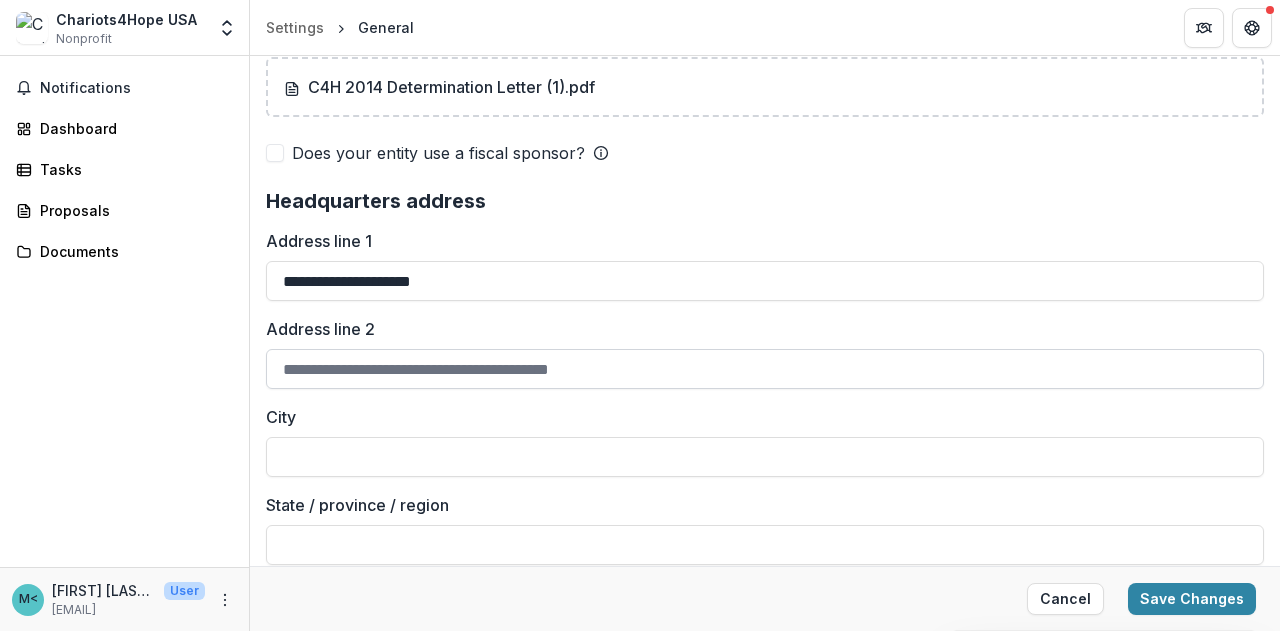 type on "**********" 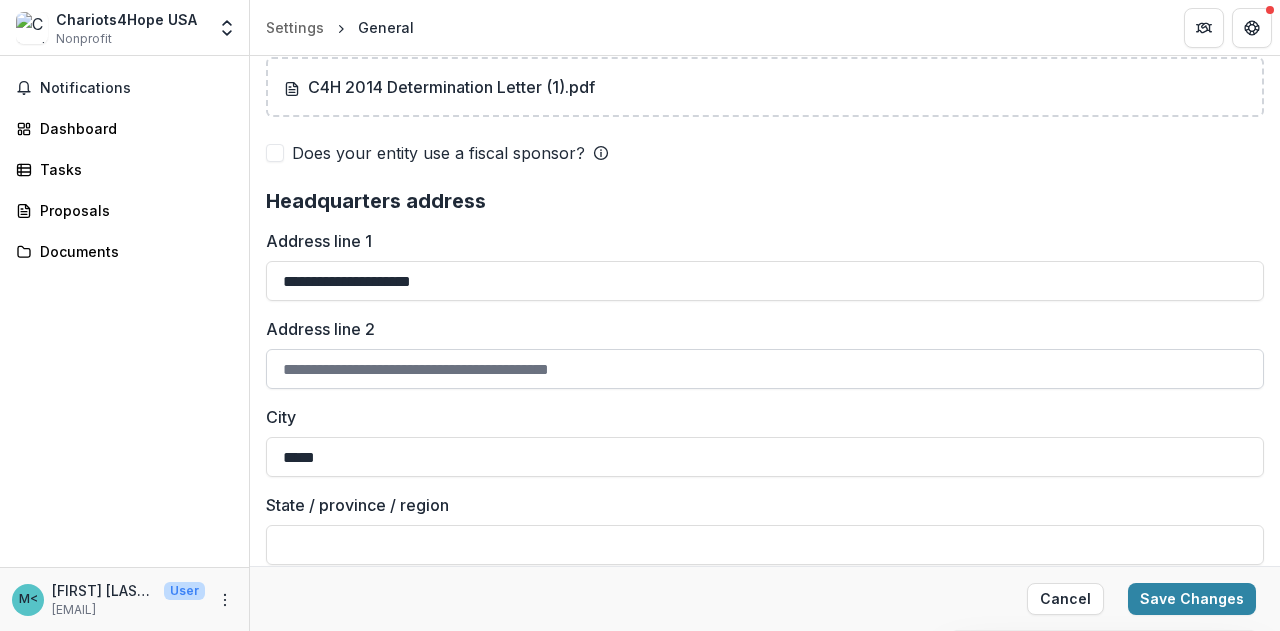 type on "********" 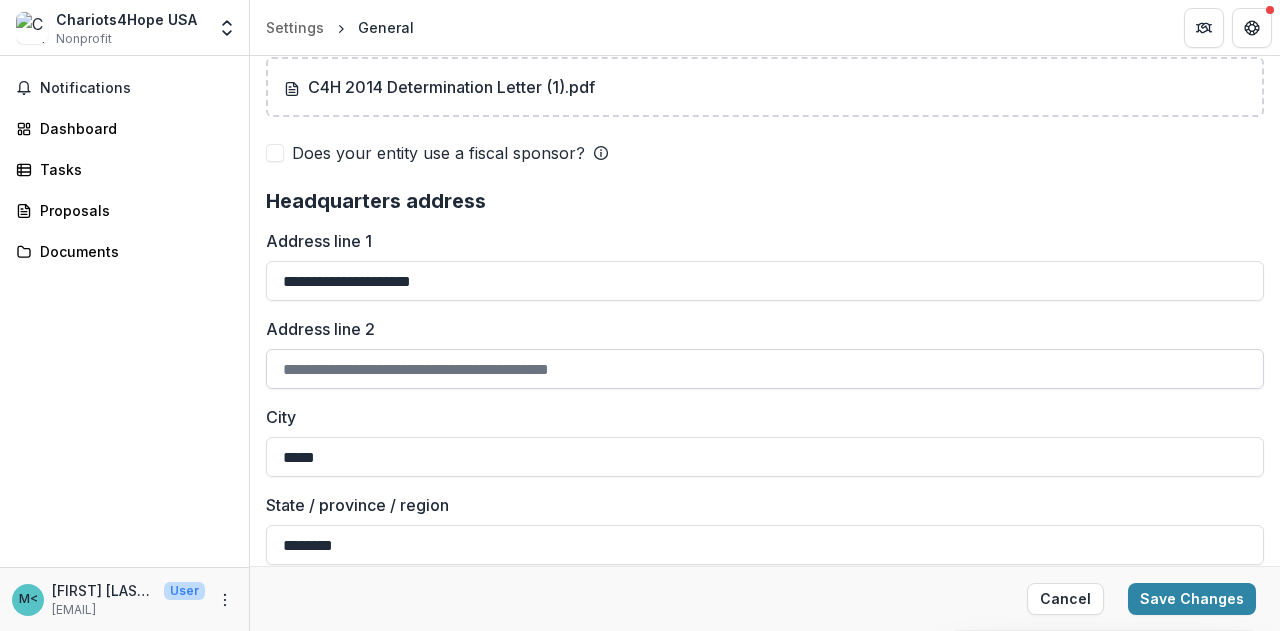 type on "**********" 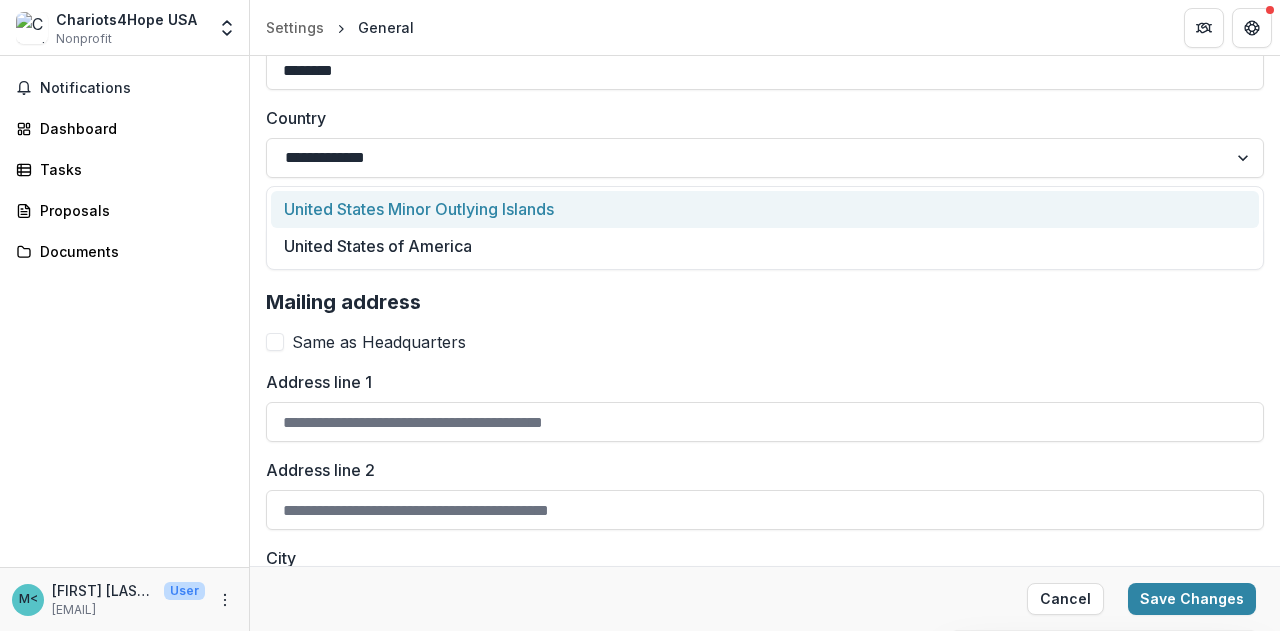 scroll, scrollTop: 1978, scrollLeft: 0, axis: vertical 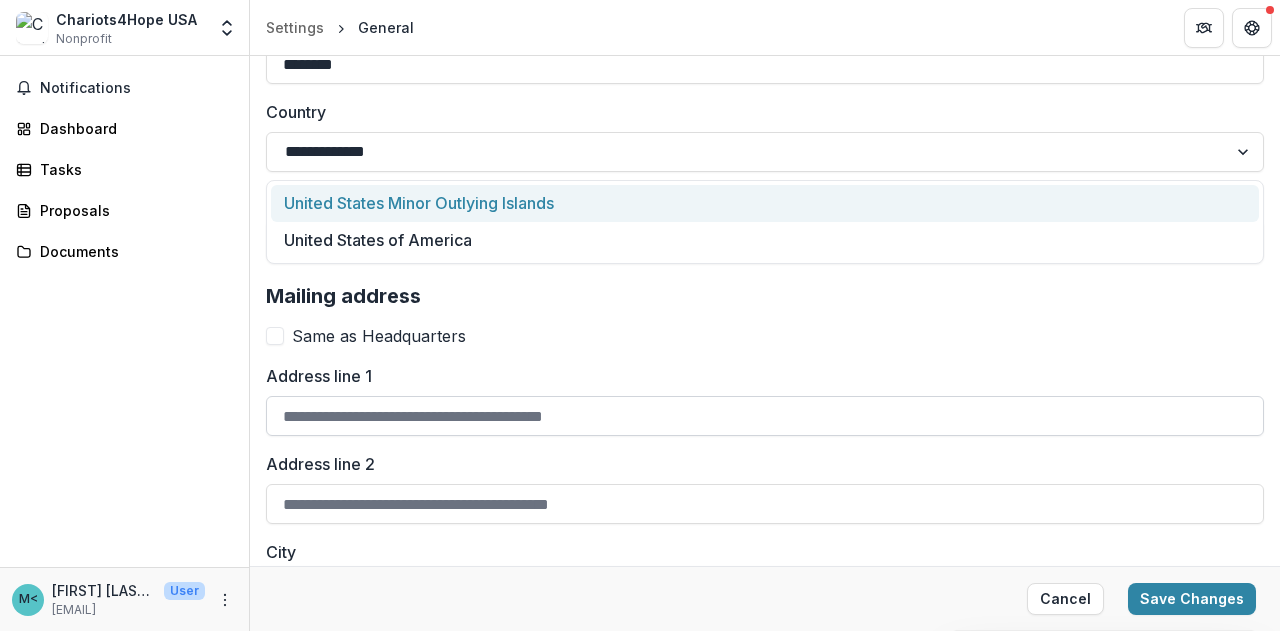 click on "Address line 1" at bounding box center (765, 416) 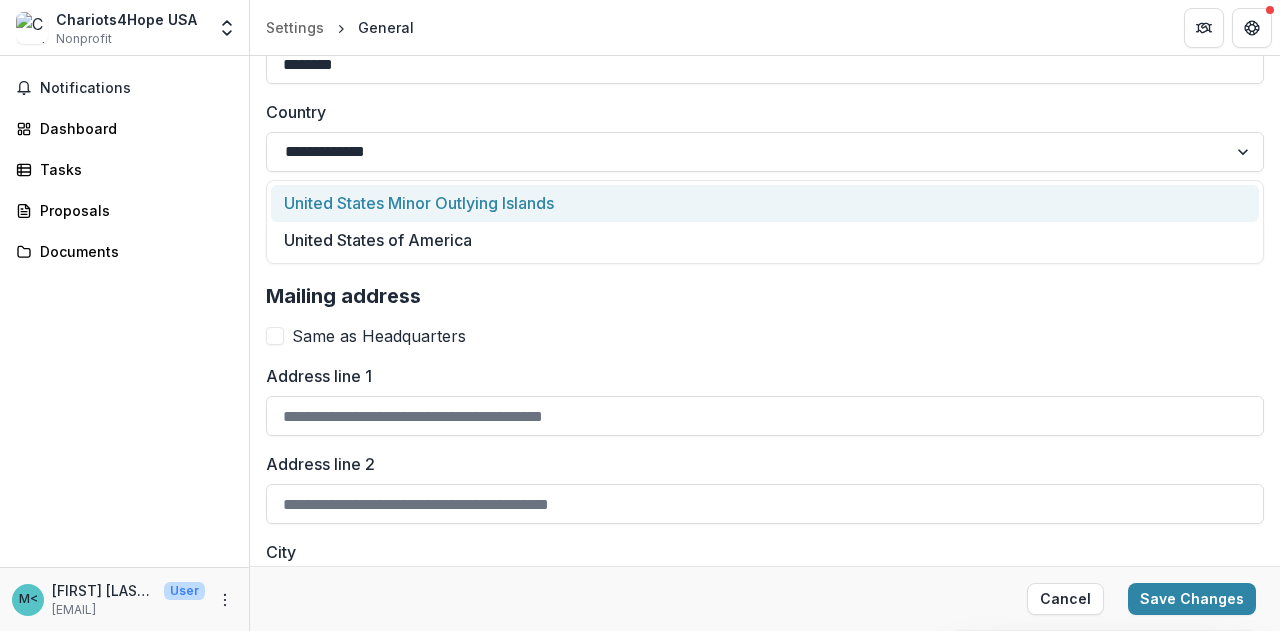 type on "**********" 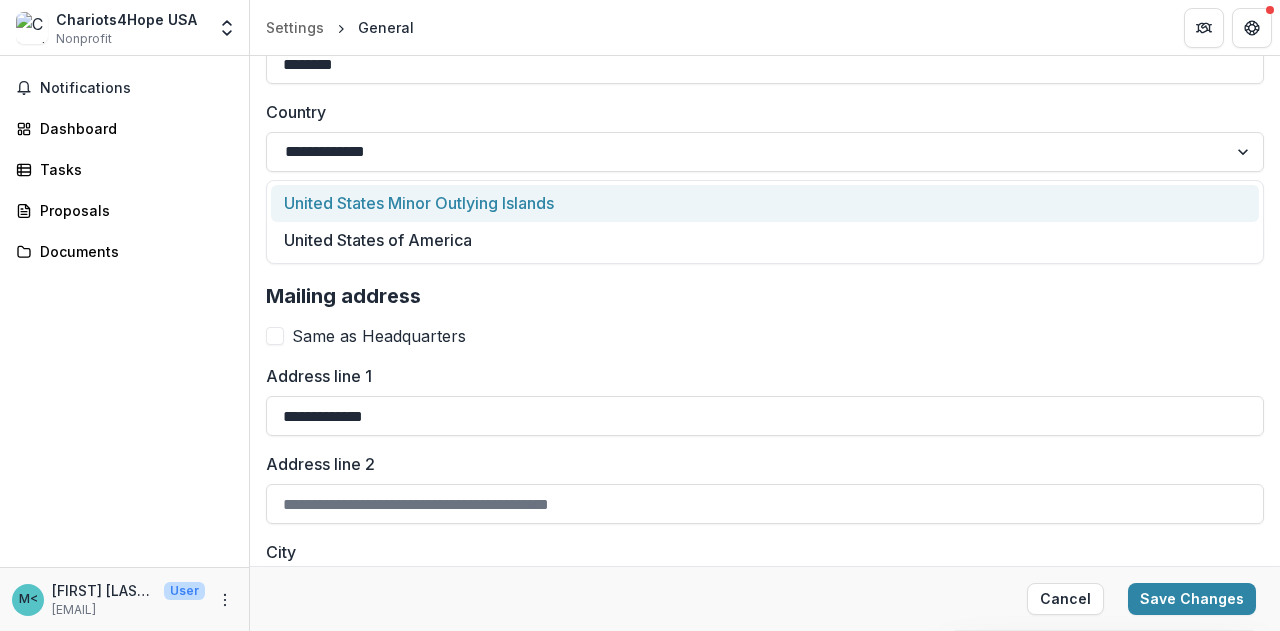 type on "*****" 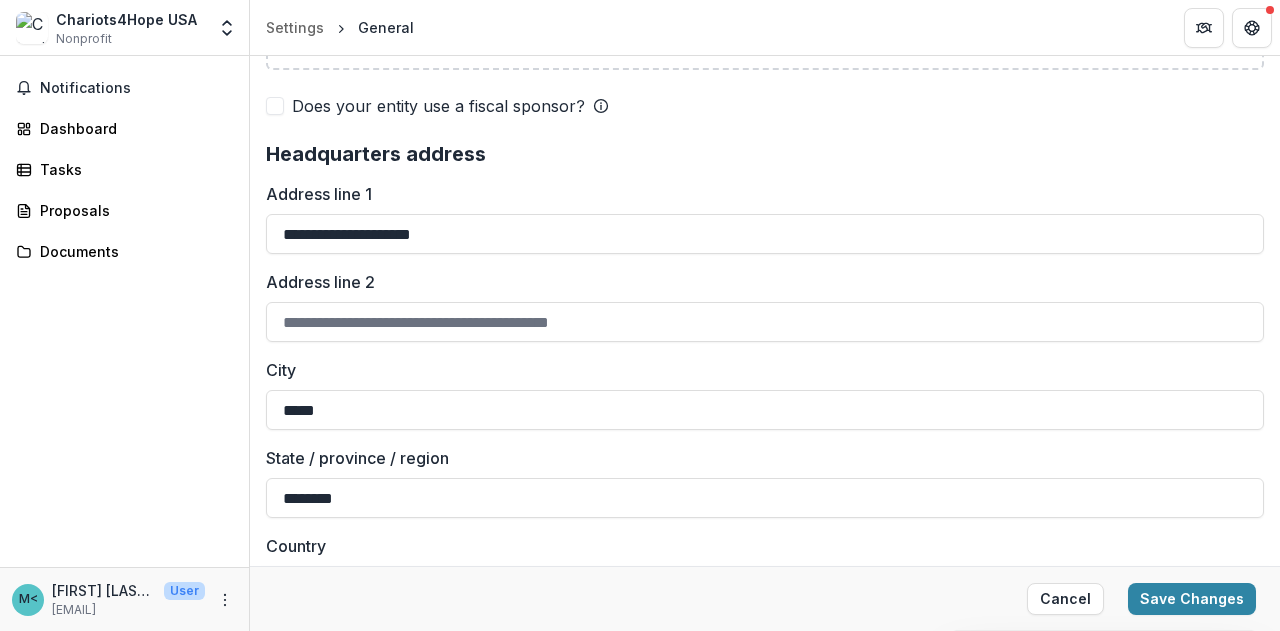 scroll, scrollTop: 1513, scrollLeft: 0, axis: vertical 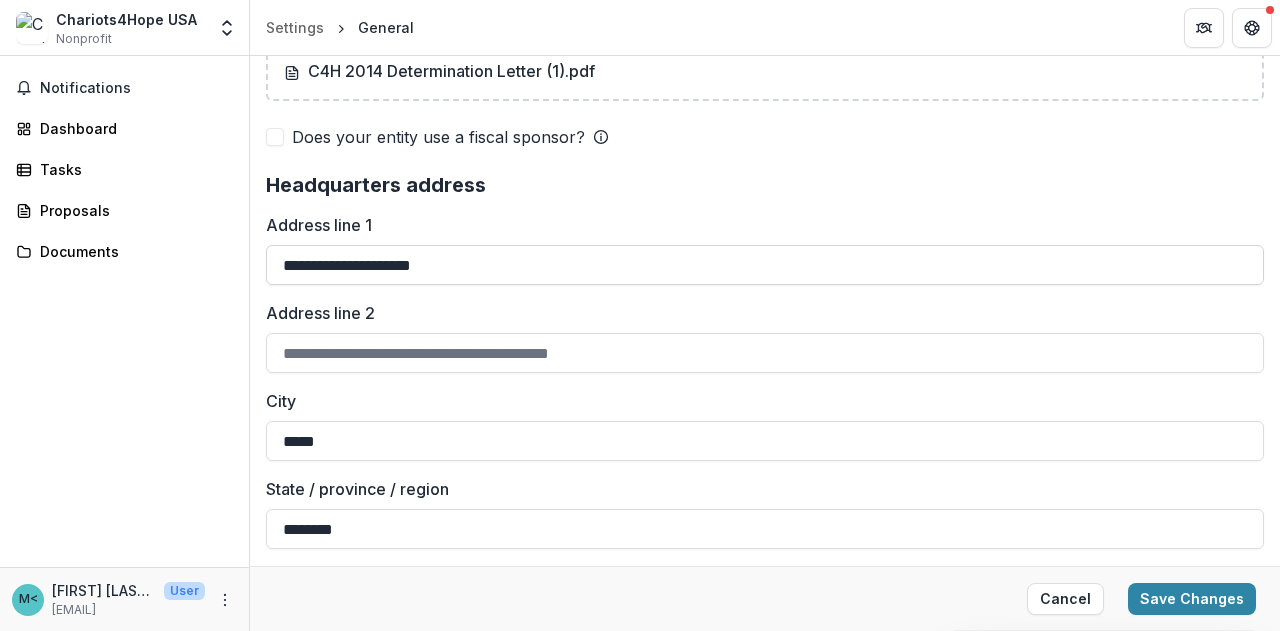 click on "**********" at bounding box center (765, 265) 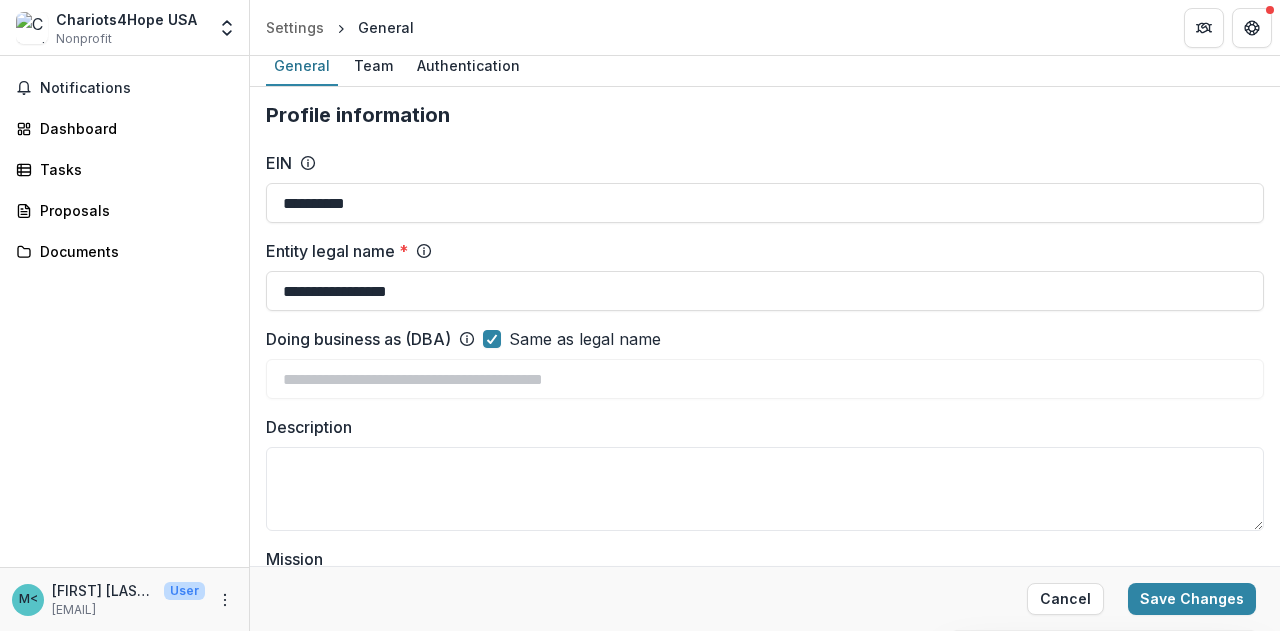scroll, scrollTop: 0, scrollLeft: 0, axis: both 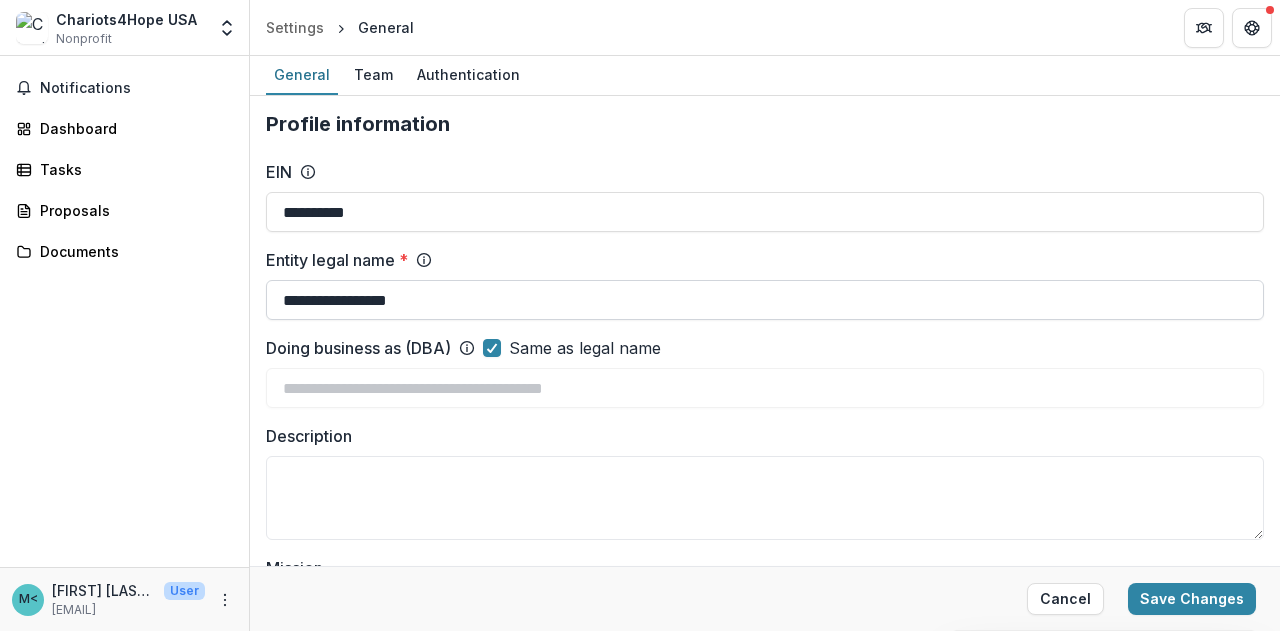 click on "**********" at bounding box center (765, 300) 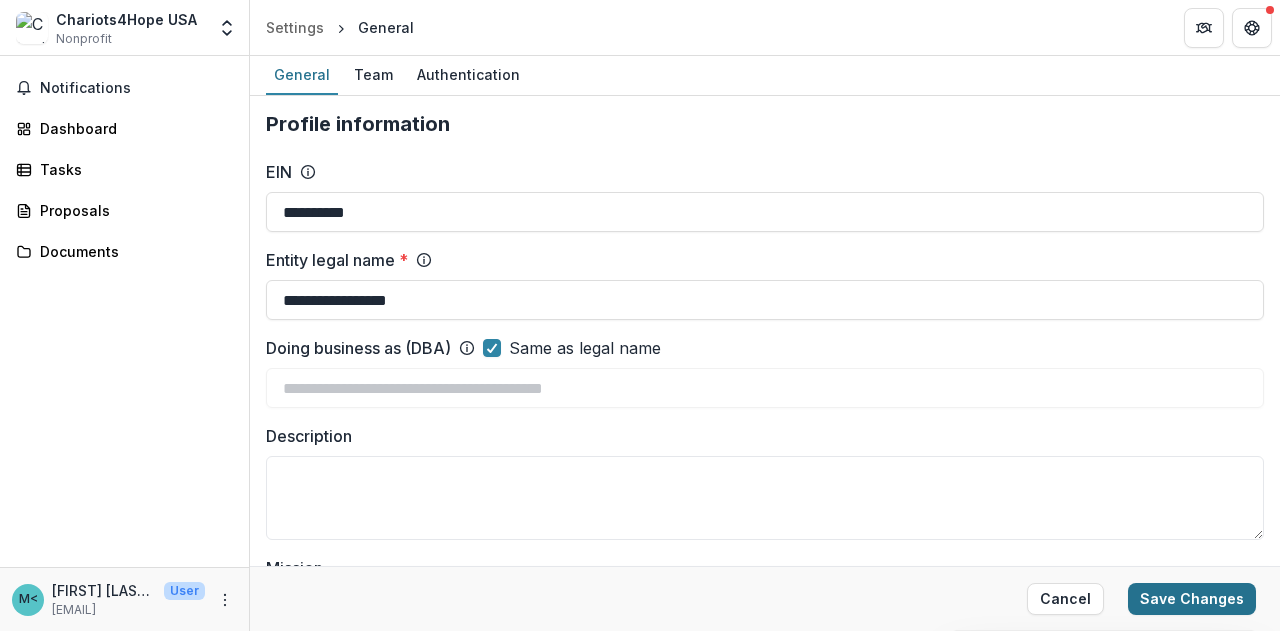 type on "**********" 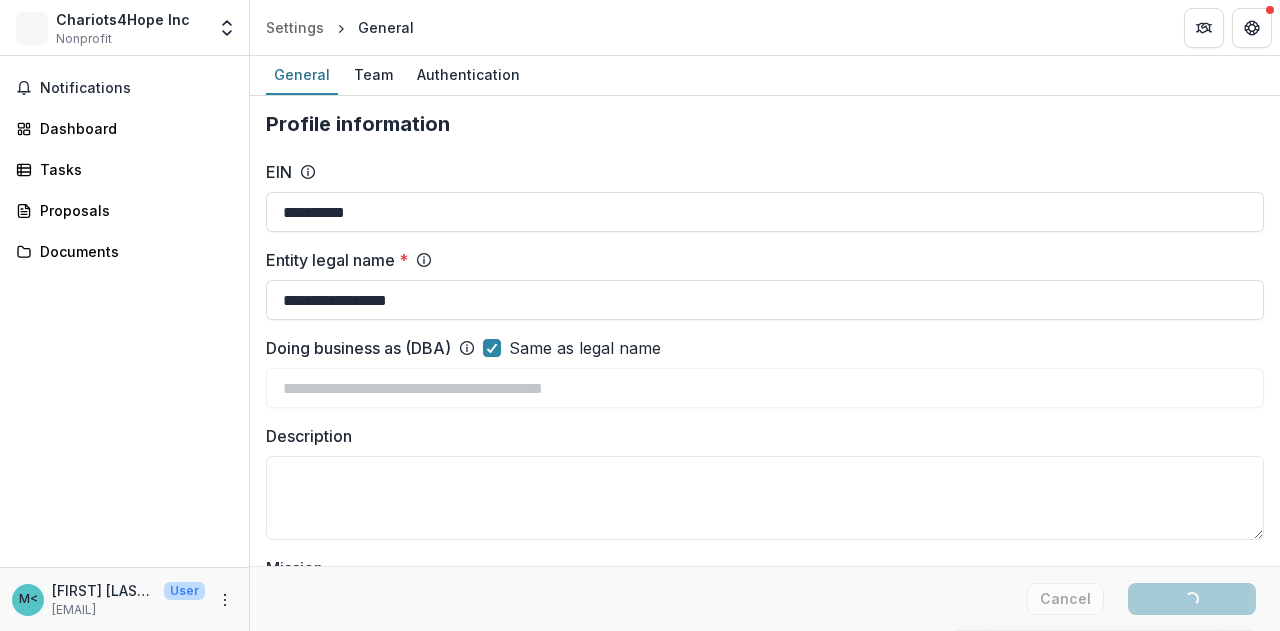 type on "**********" 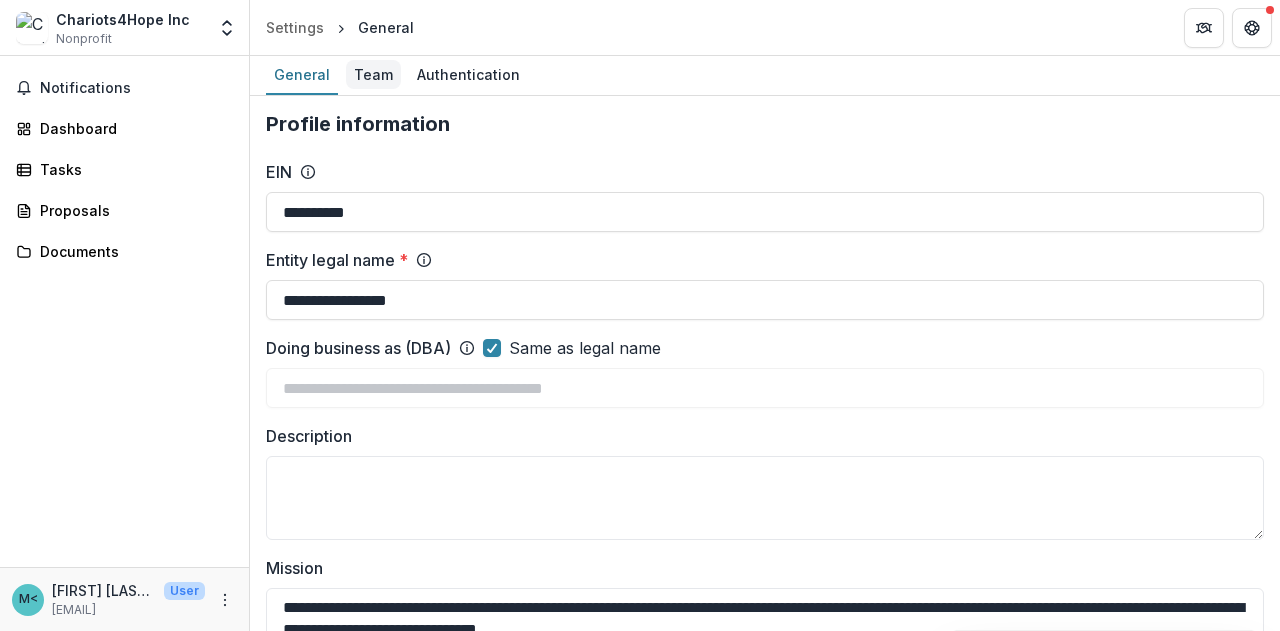click on "Team" at bounding box center [373, 74] 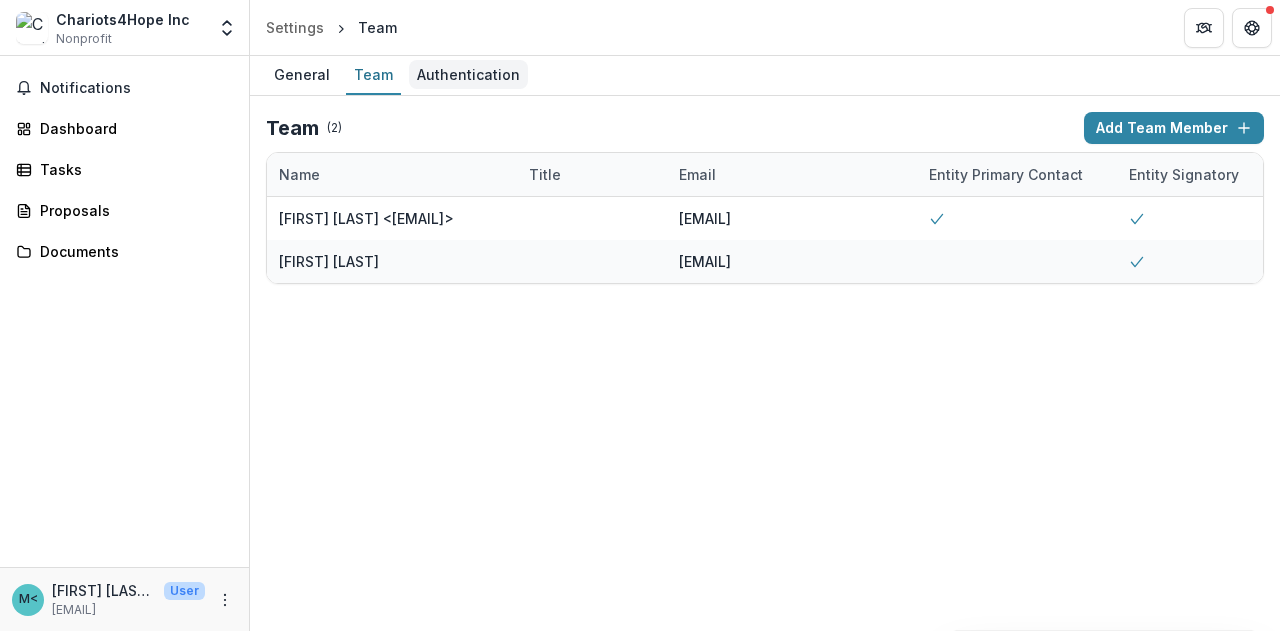 click on "Authentication" at bounding box center [468, 74] 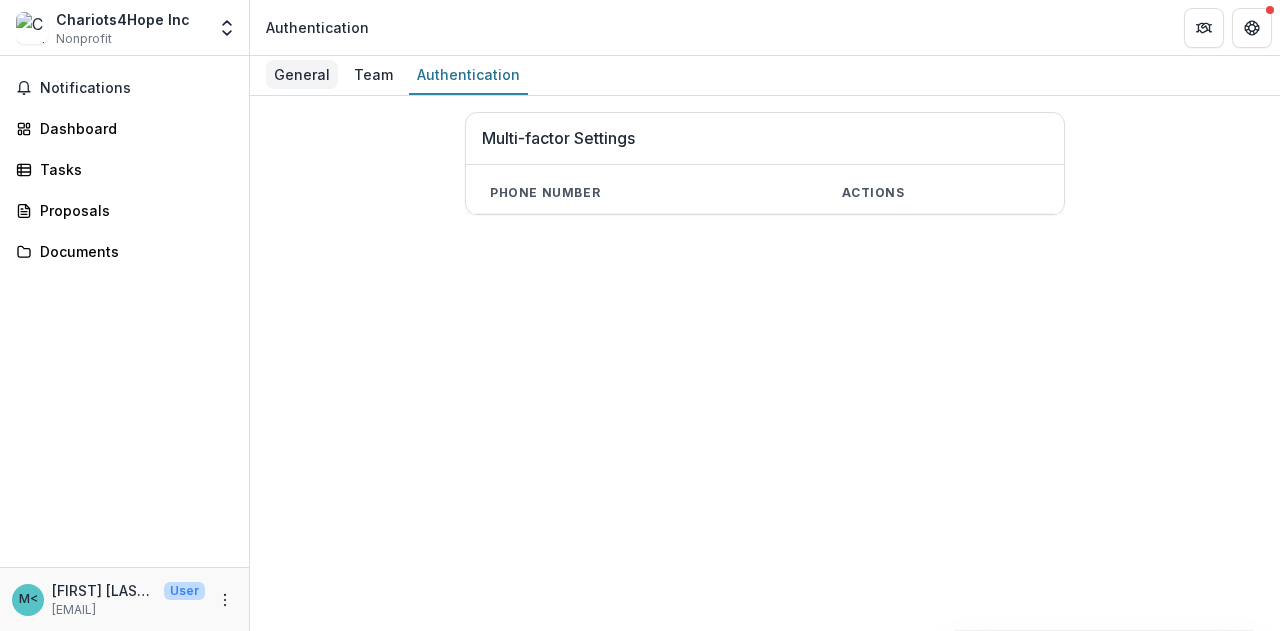 click on "General" at bounding box center (302, 74) 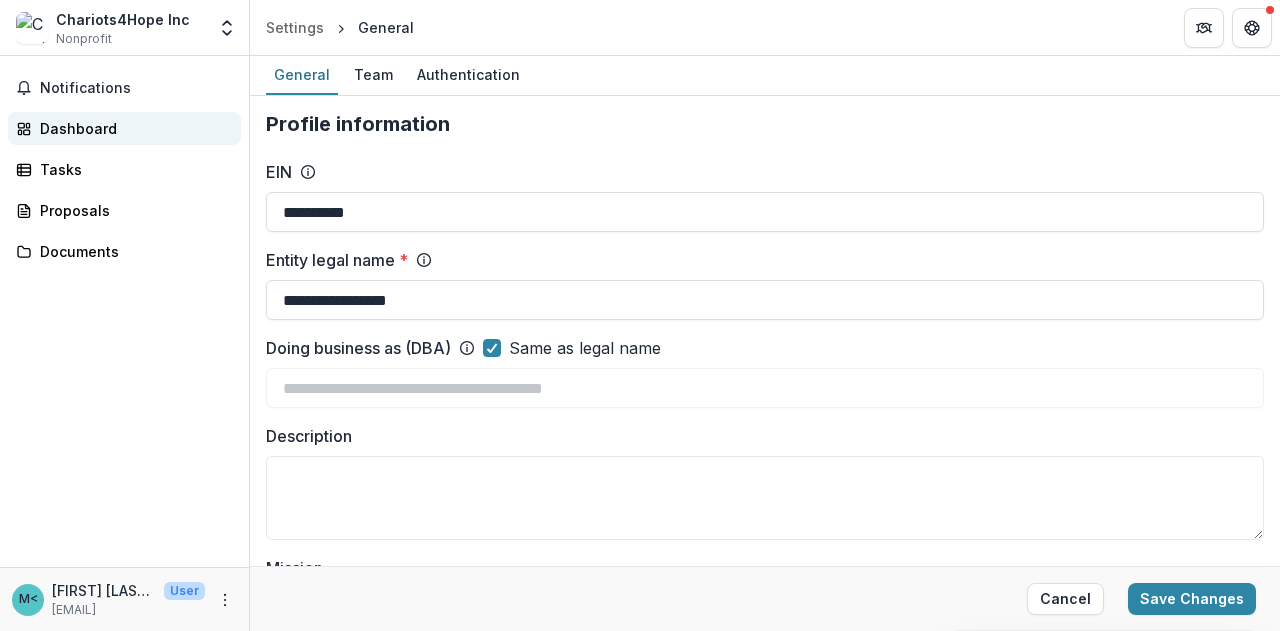 click on "Dashboard" at bounding box center [132, 128] 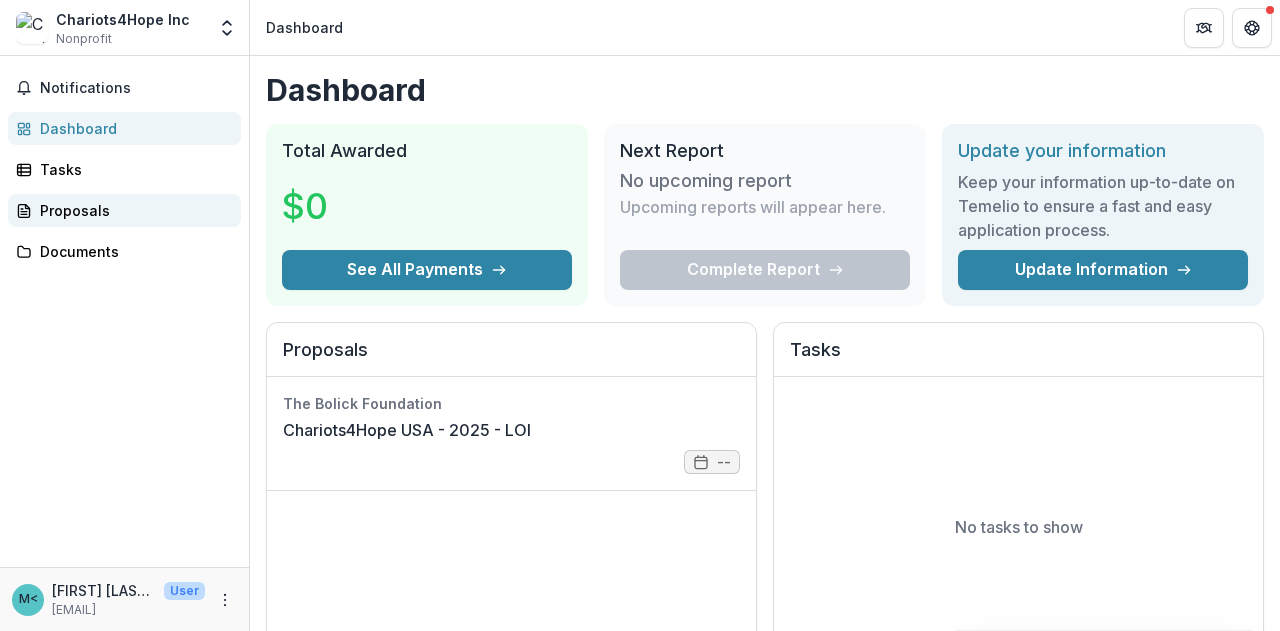 click on "Proposals" at bounding box center (132, 210) 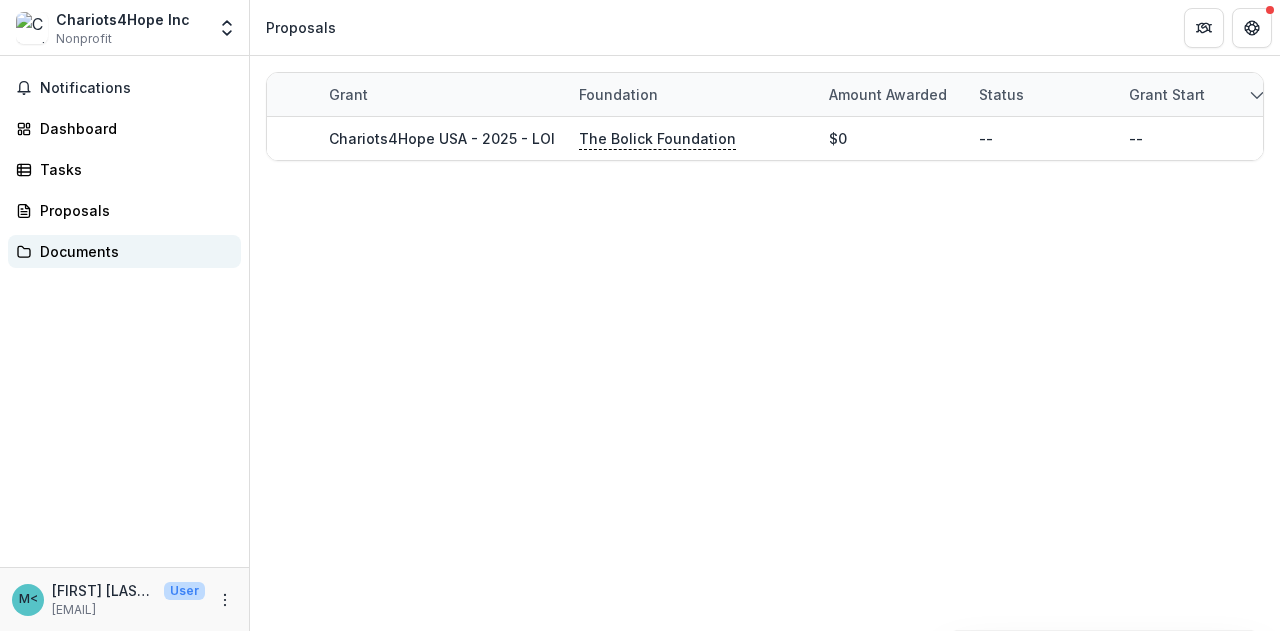 click on "Documents" at bounding box center (132, 251) 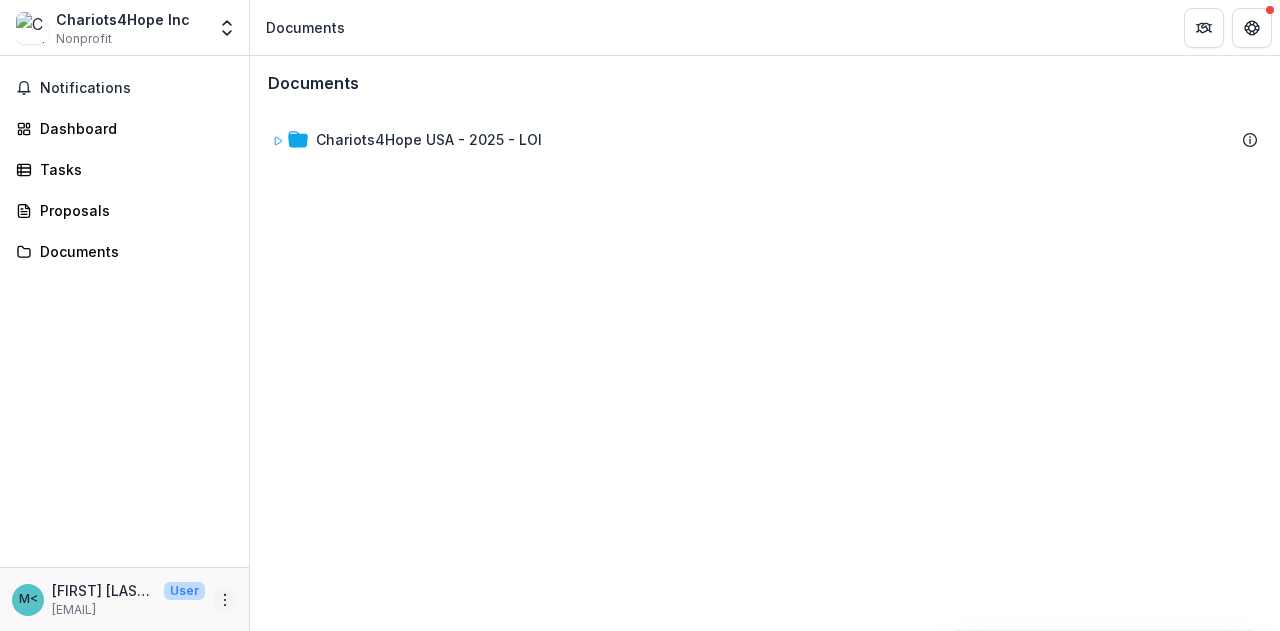 click 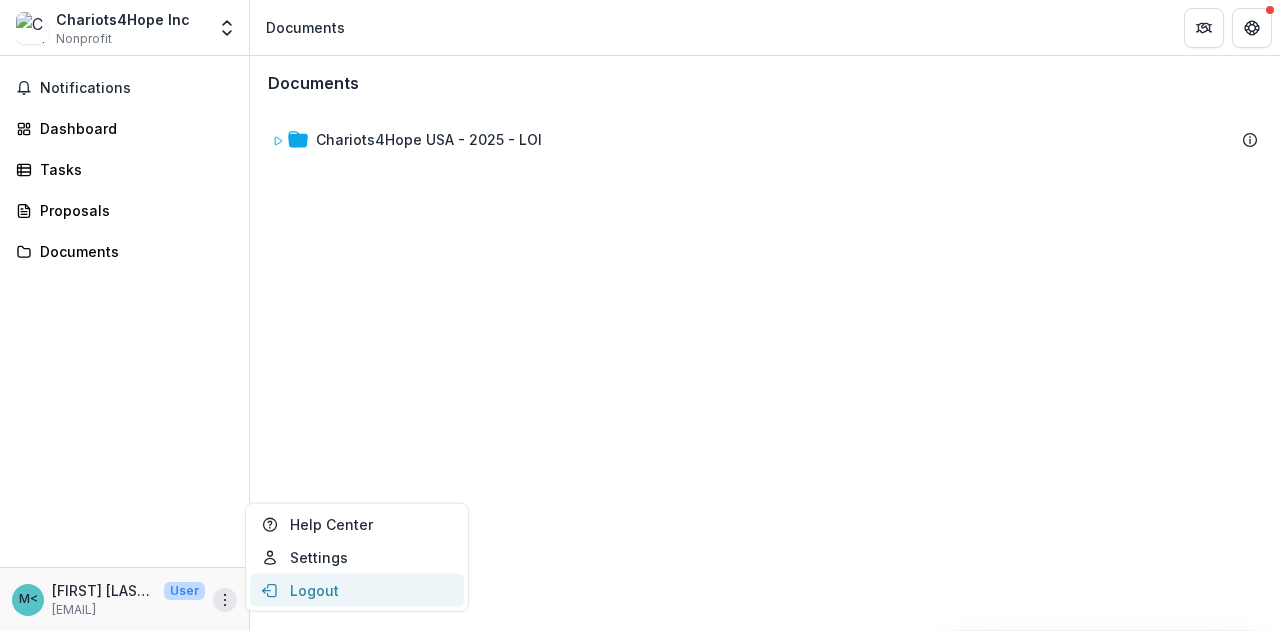 click on "Logout" at bounding box center (357, 590) 